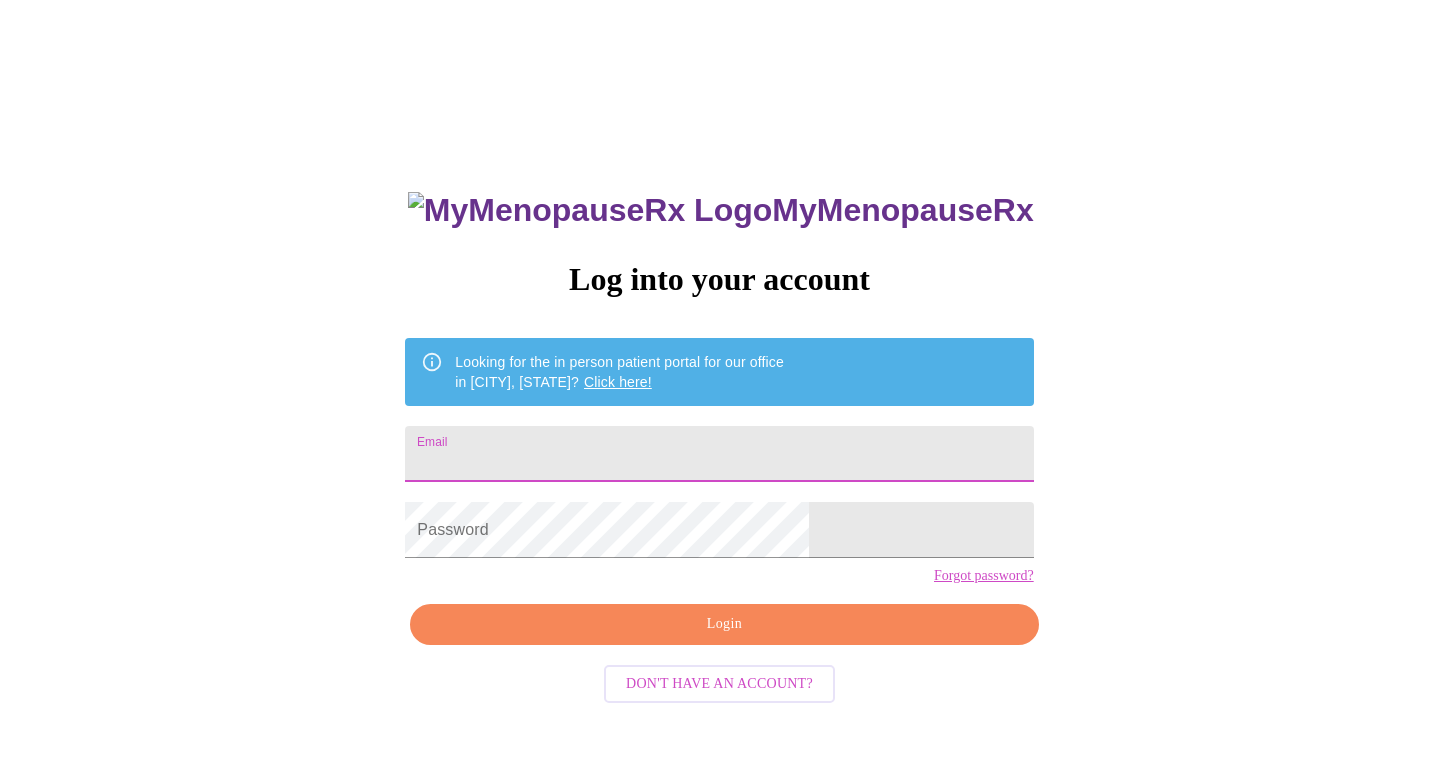 scroll, scrollTop: 0, scrollLeft: 0, axis: both 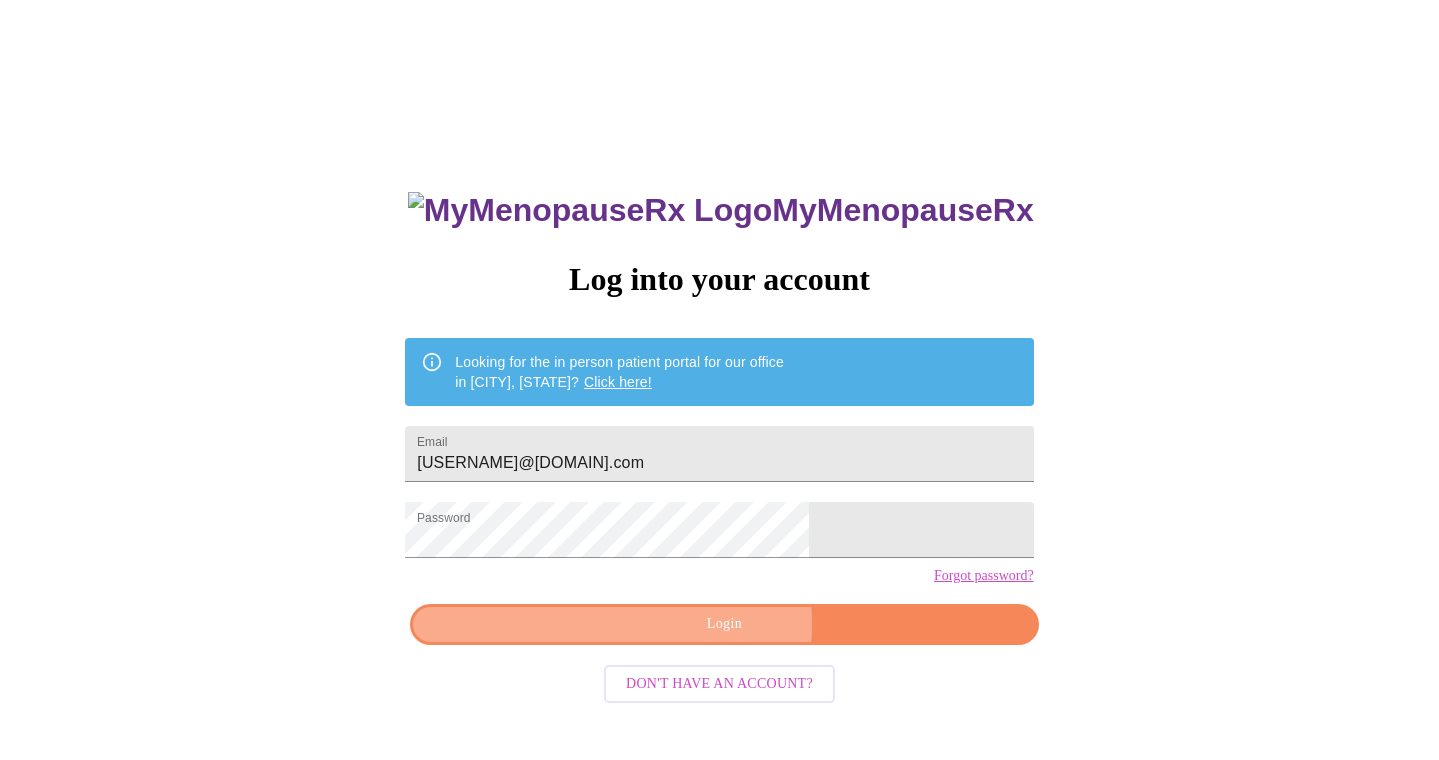 click on "Login" at bounding box center (724, 624) 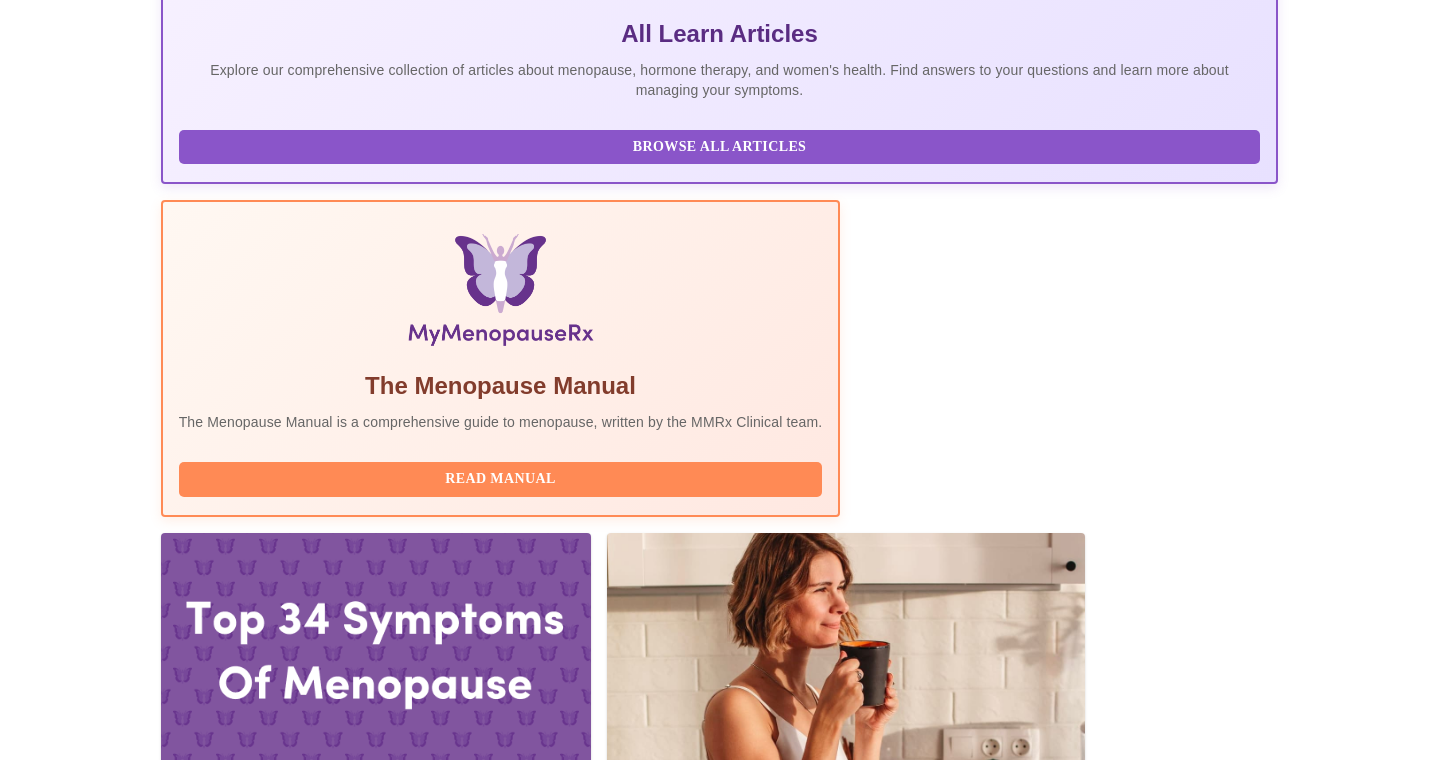 scroll, scrollTop: 0, scrollLeft: 0, axis: both 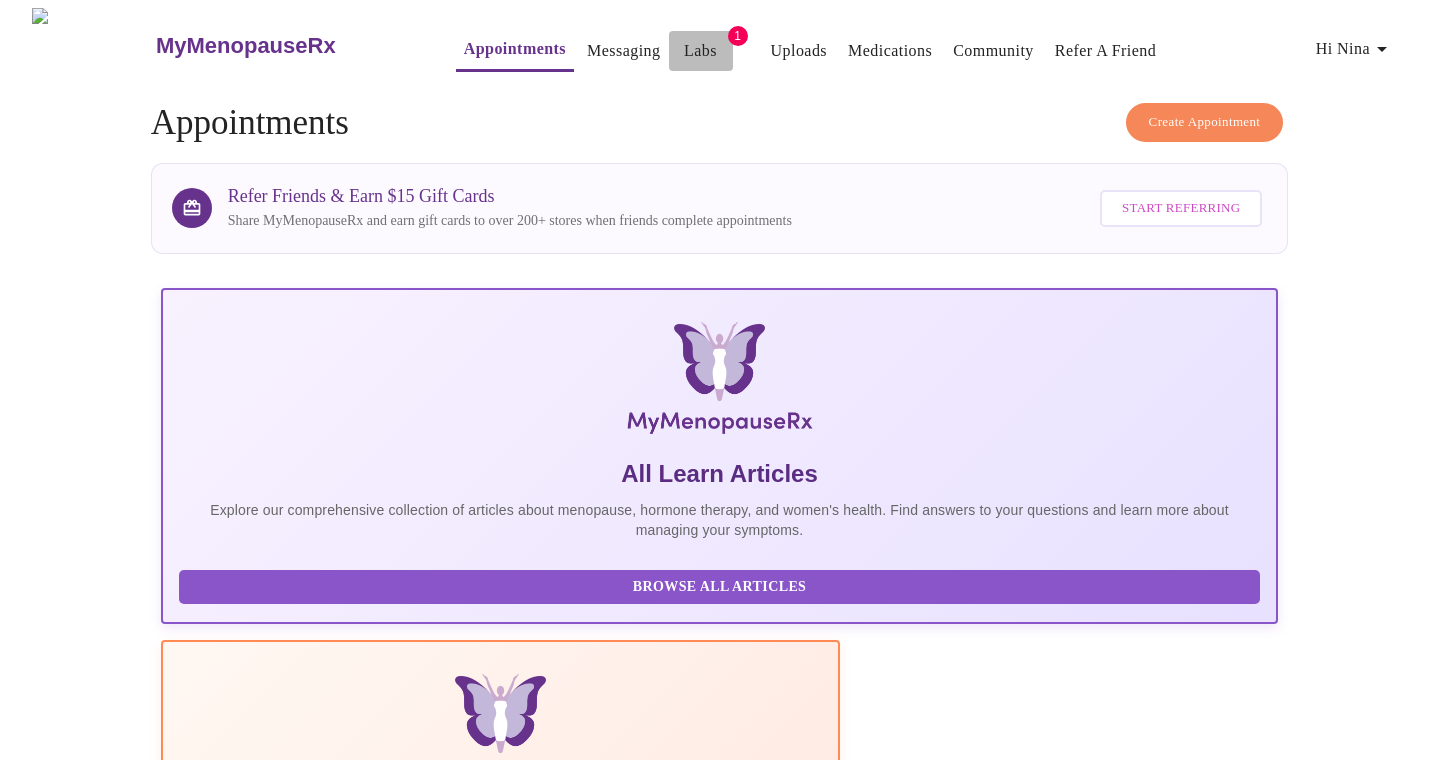 click on "Labs" at bounding box center (700, 51) 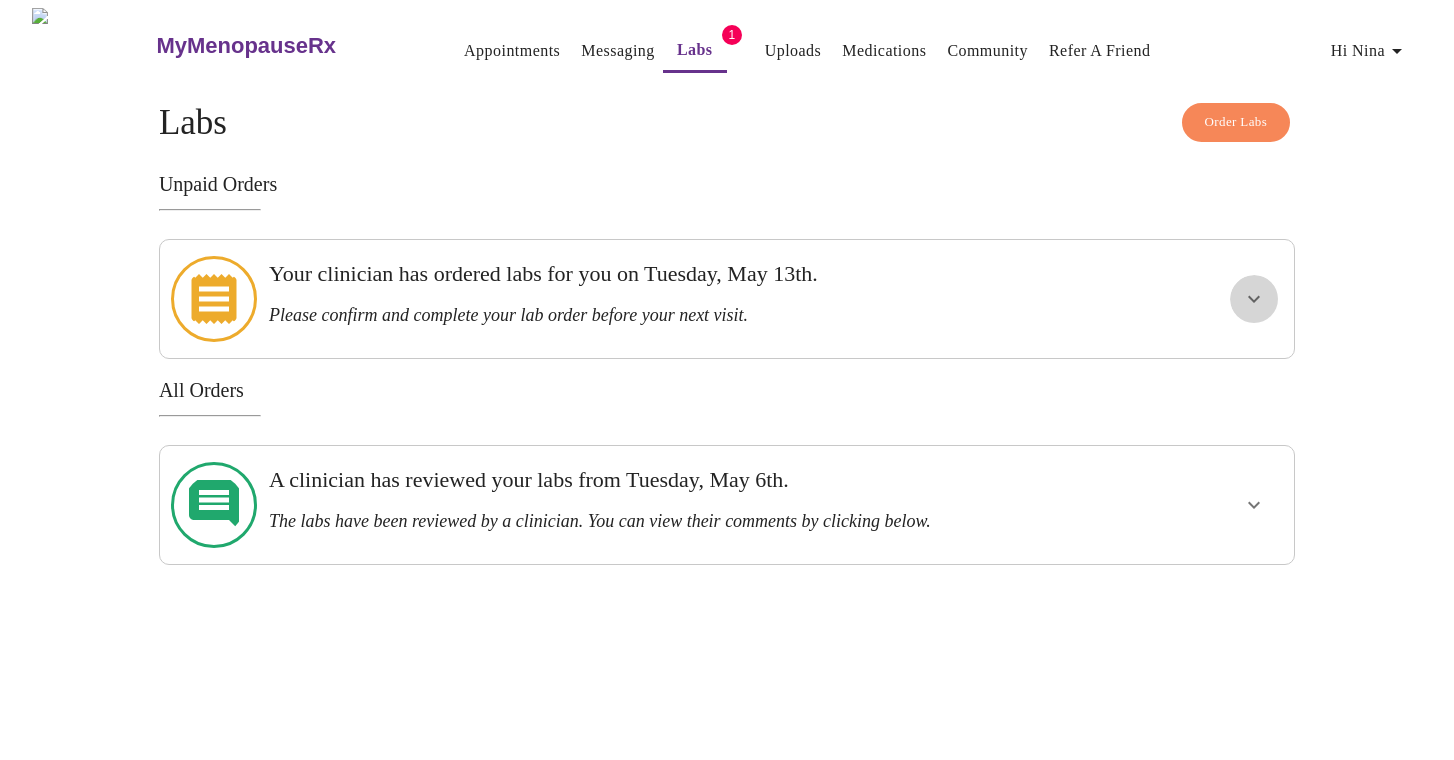 click at bounding box center (1254, 299) 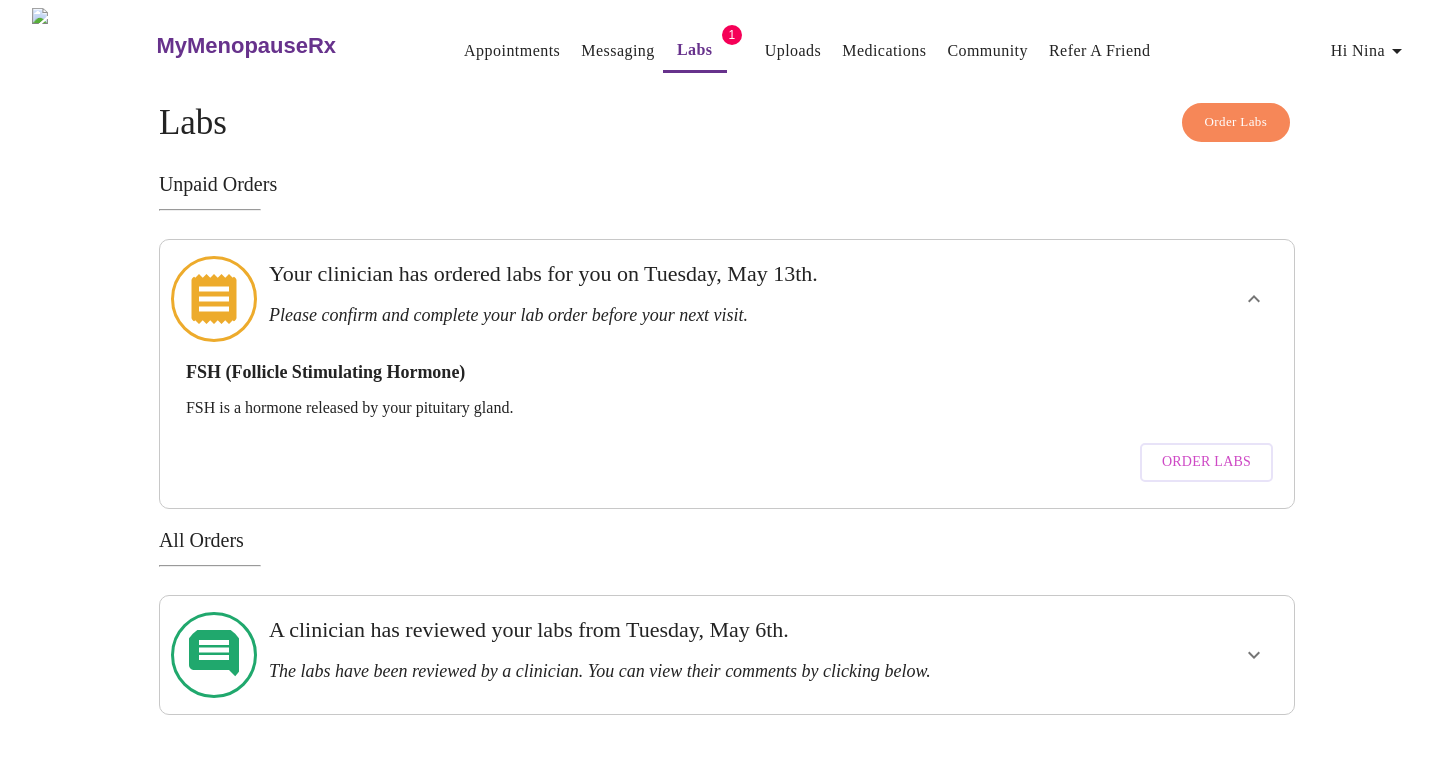 click on "Order Labs" at bounding box center [1206, 462] 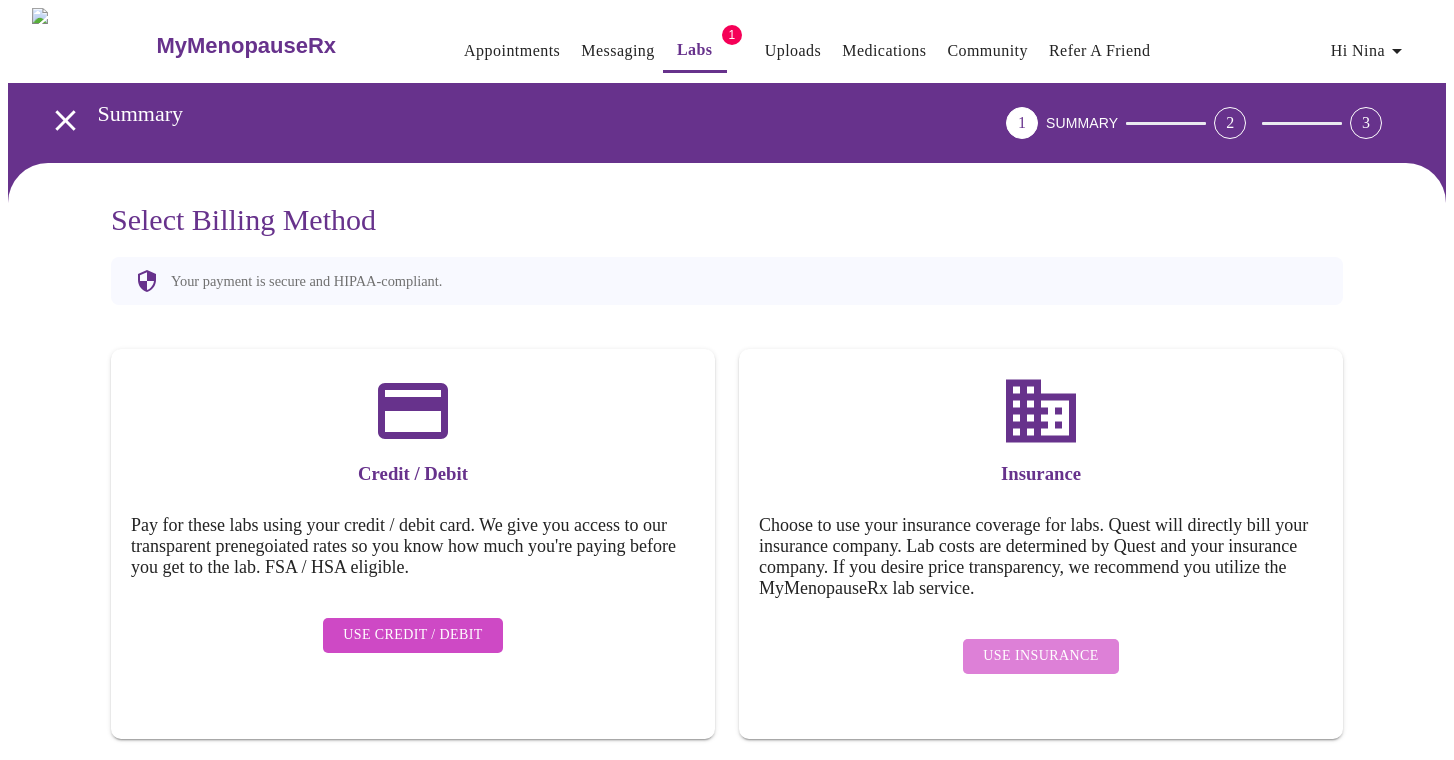 click on "Use Insurance" at bounding box center [413, 635] 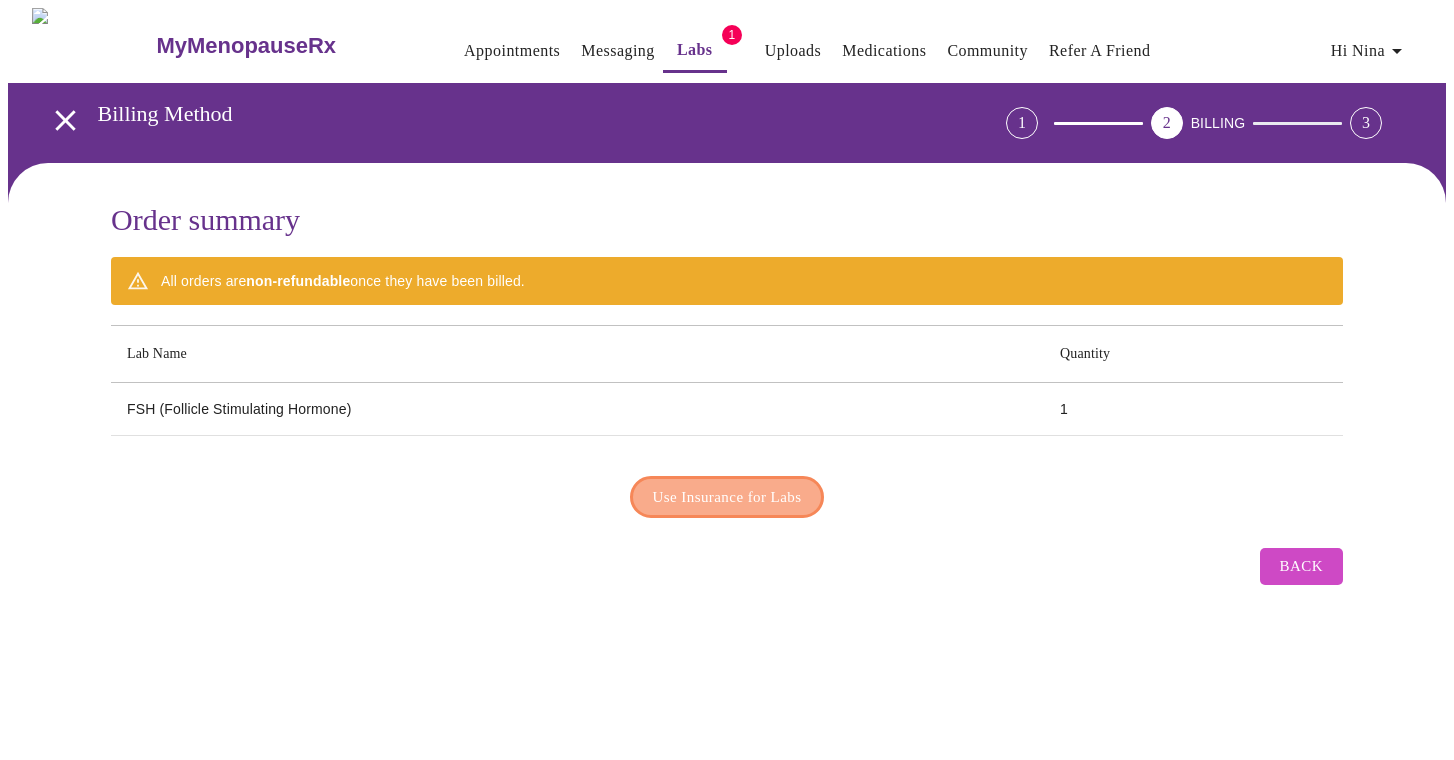 click on "Use Insurance for Labs" at bounding box center (727, 497) 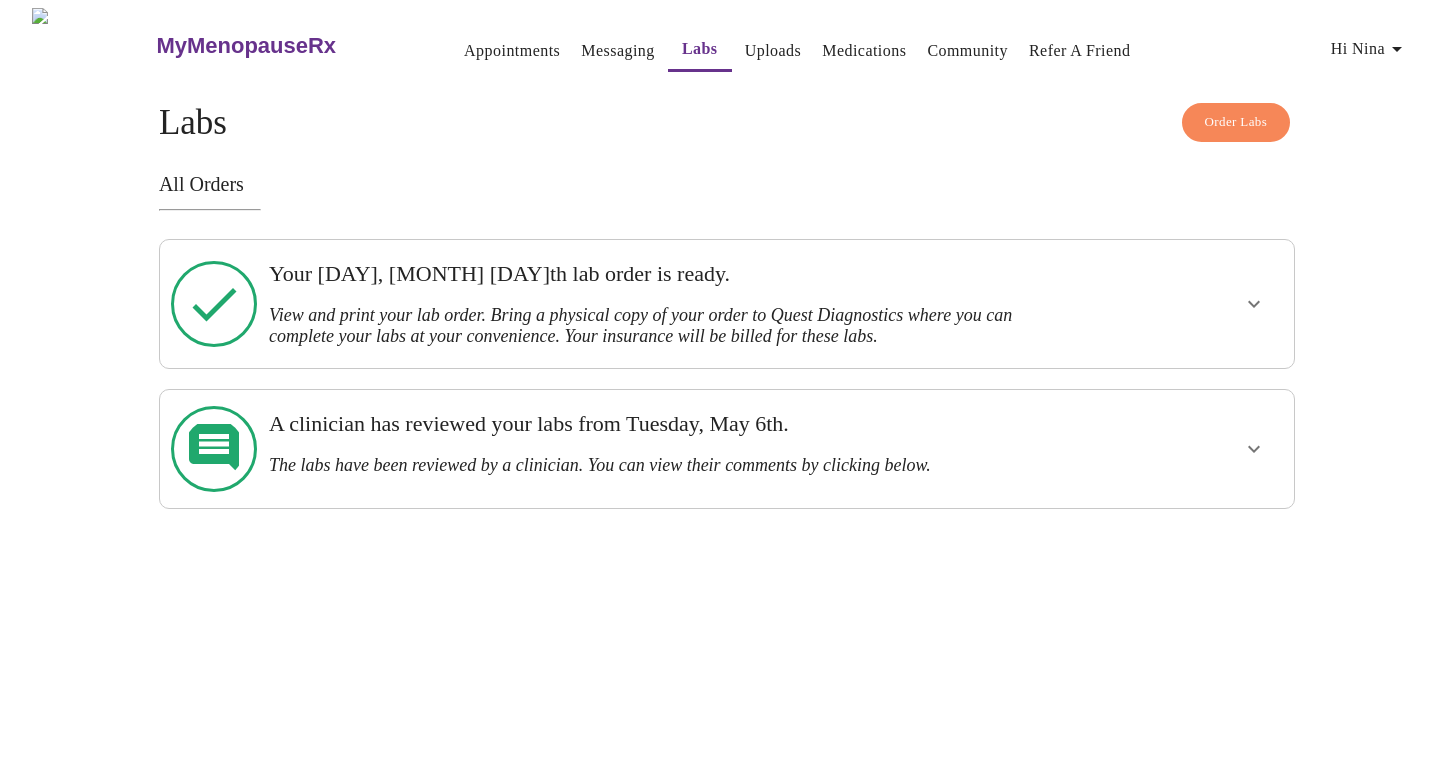 click at bounding box center [1254, 304] 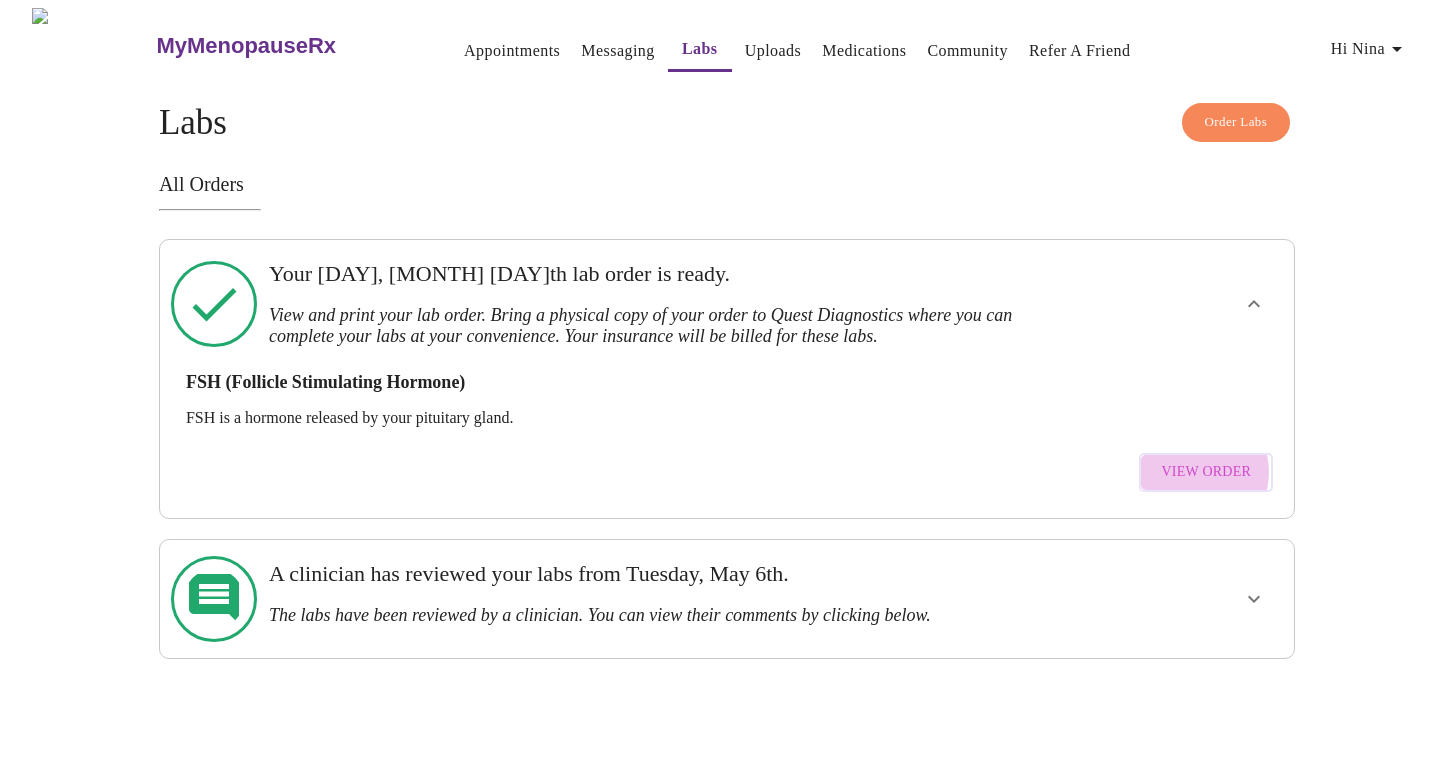 click on "View Order" at bounding box center [1206, 472] 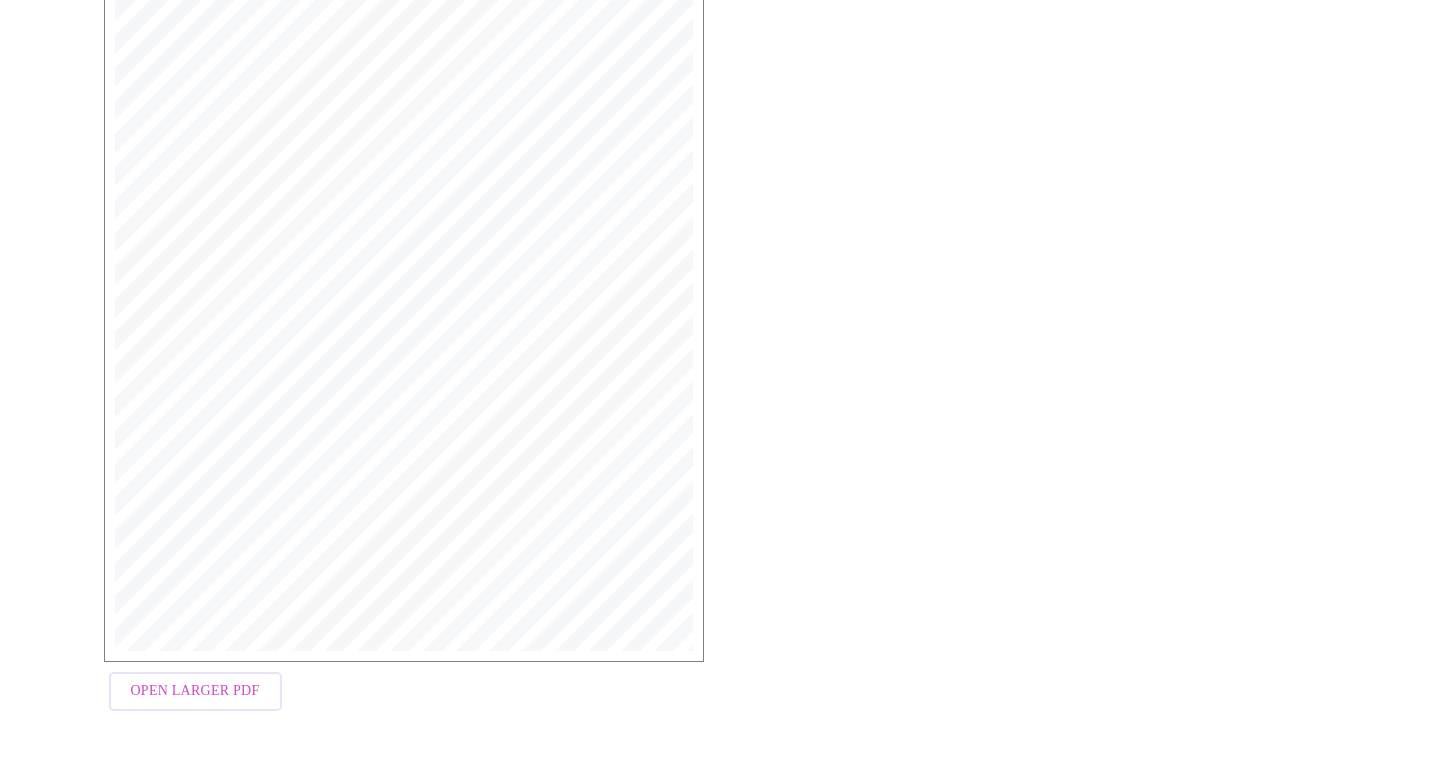 scroll, scrollTop: 469, scrollLeft: 0, axis: vertical 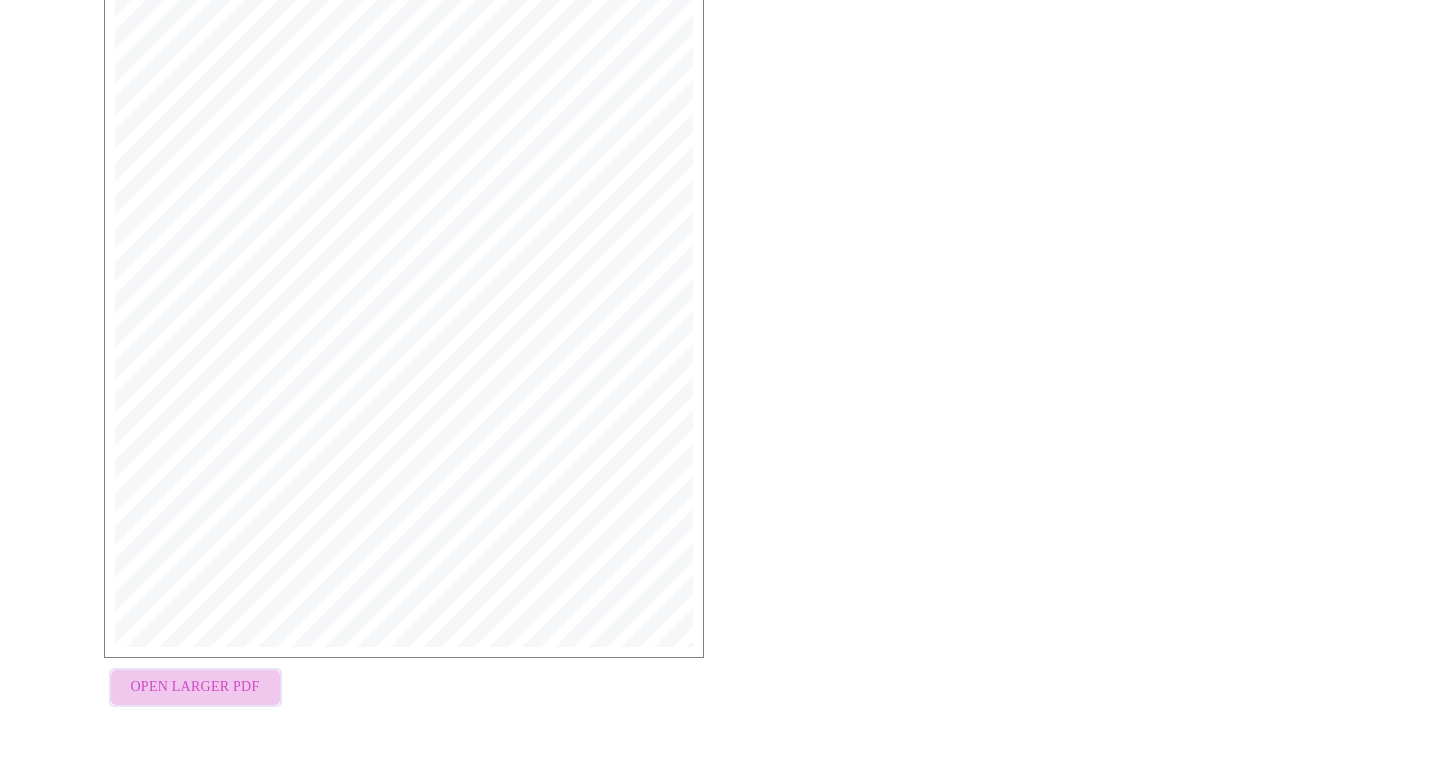 click on "Open Larger PDF" at bounding box center [195, 687] 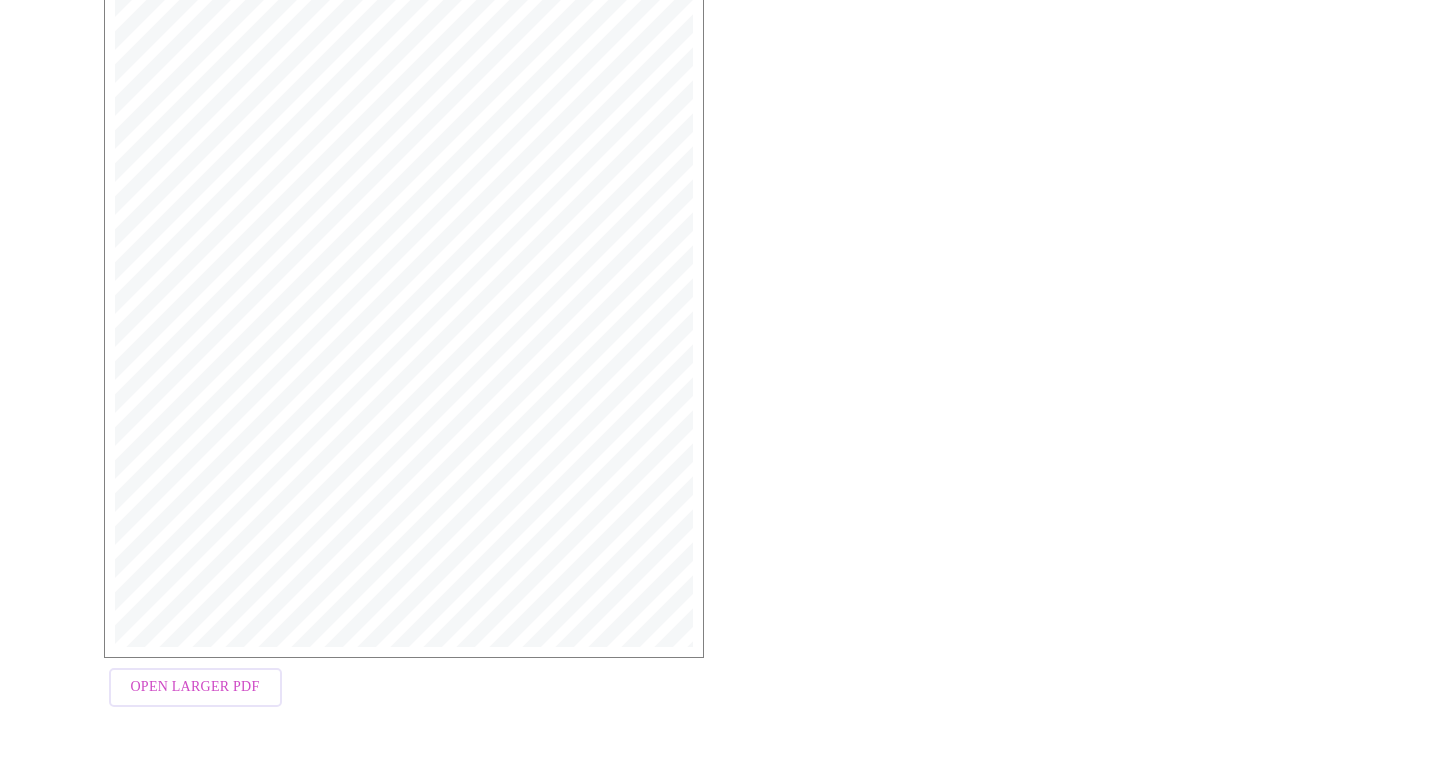 scroll, scrollTop: 0, scrollLeft: 0, axis: both 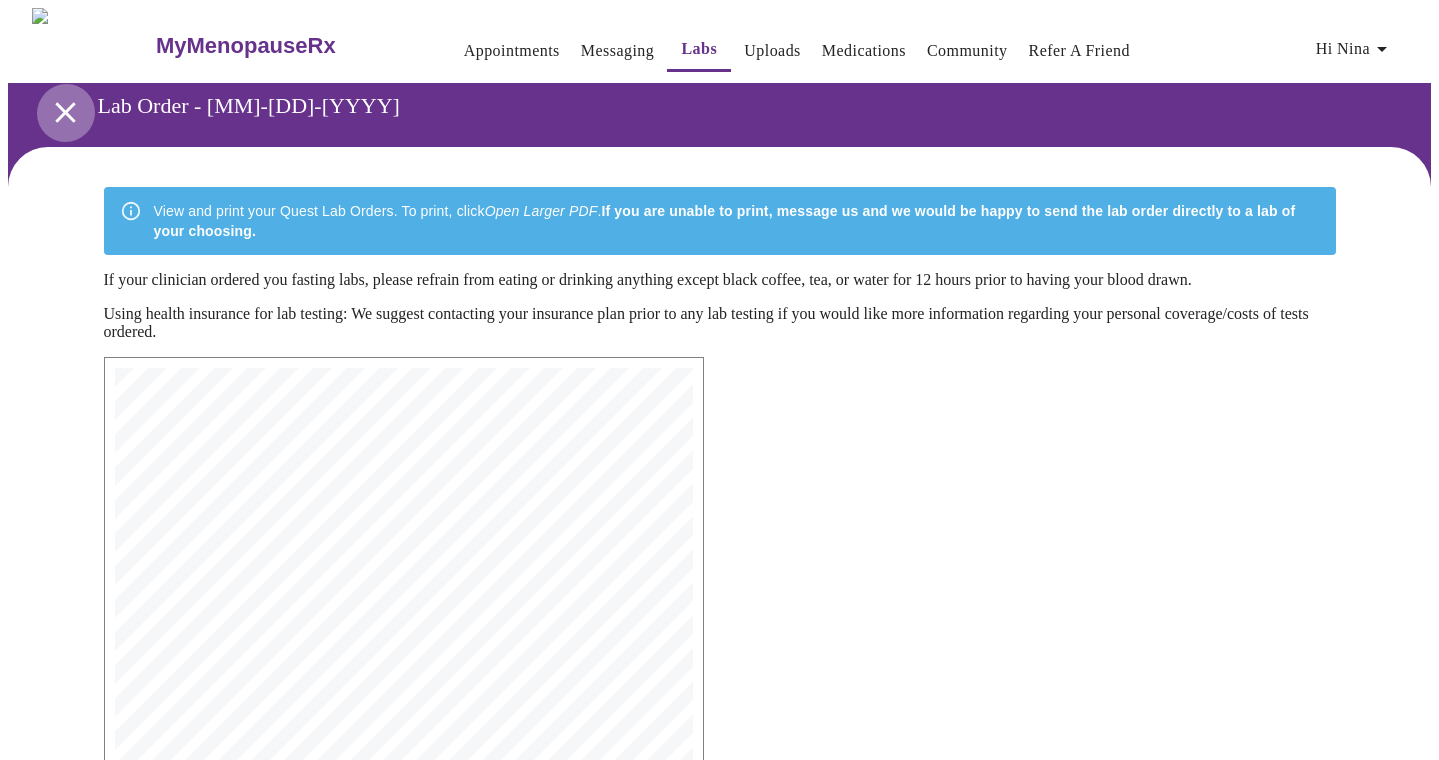 click at bounding box center [65, 112] 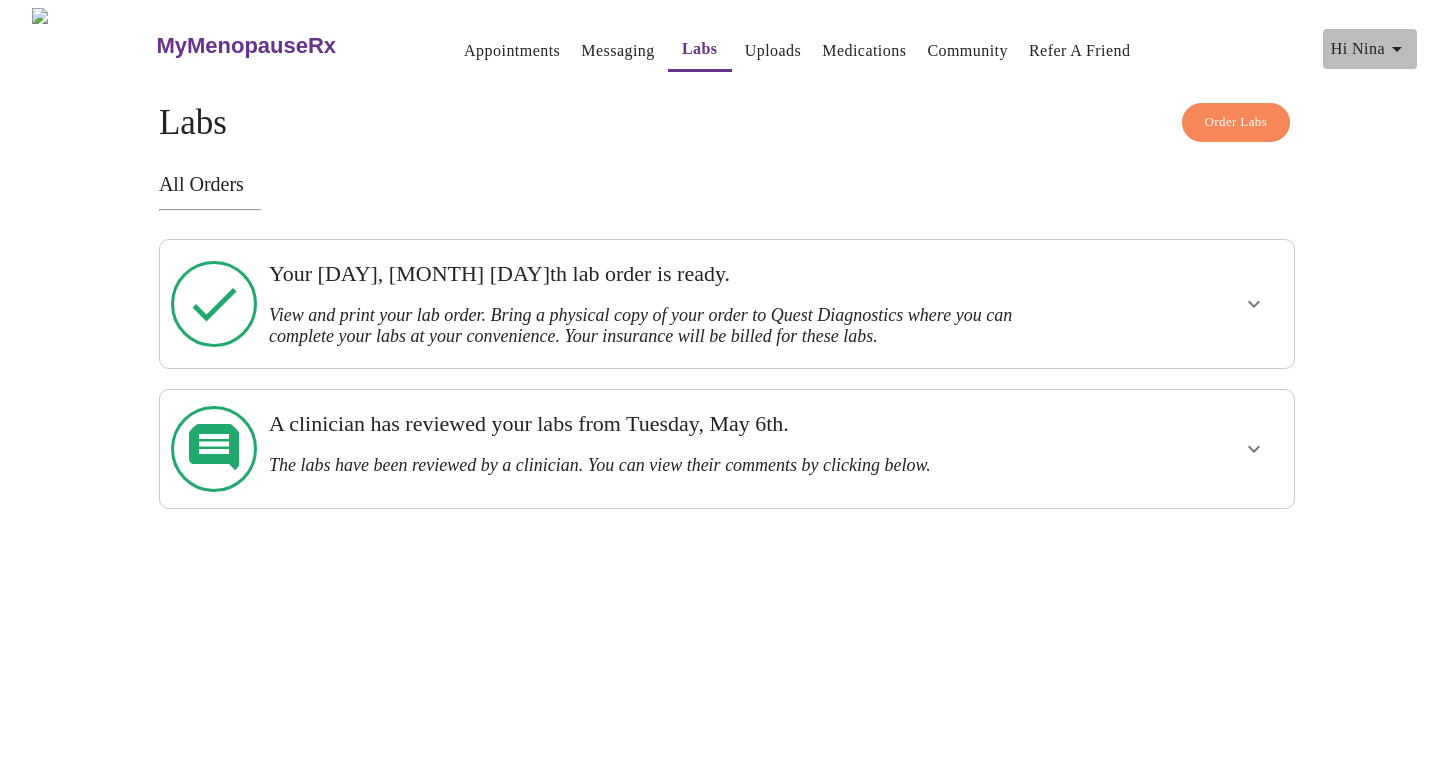click at bounding box center (1397, 49) 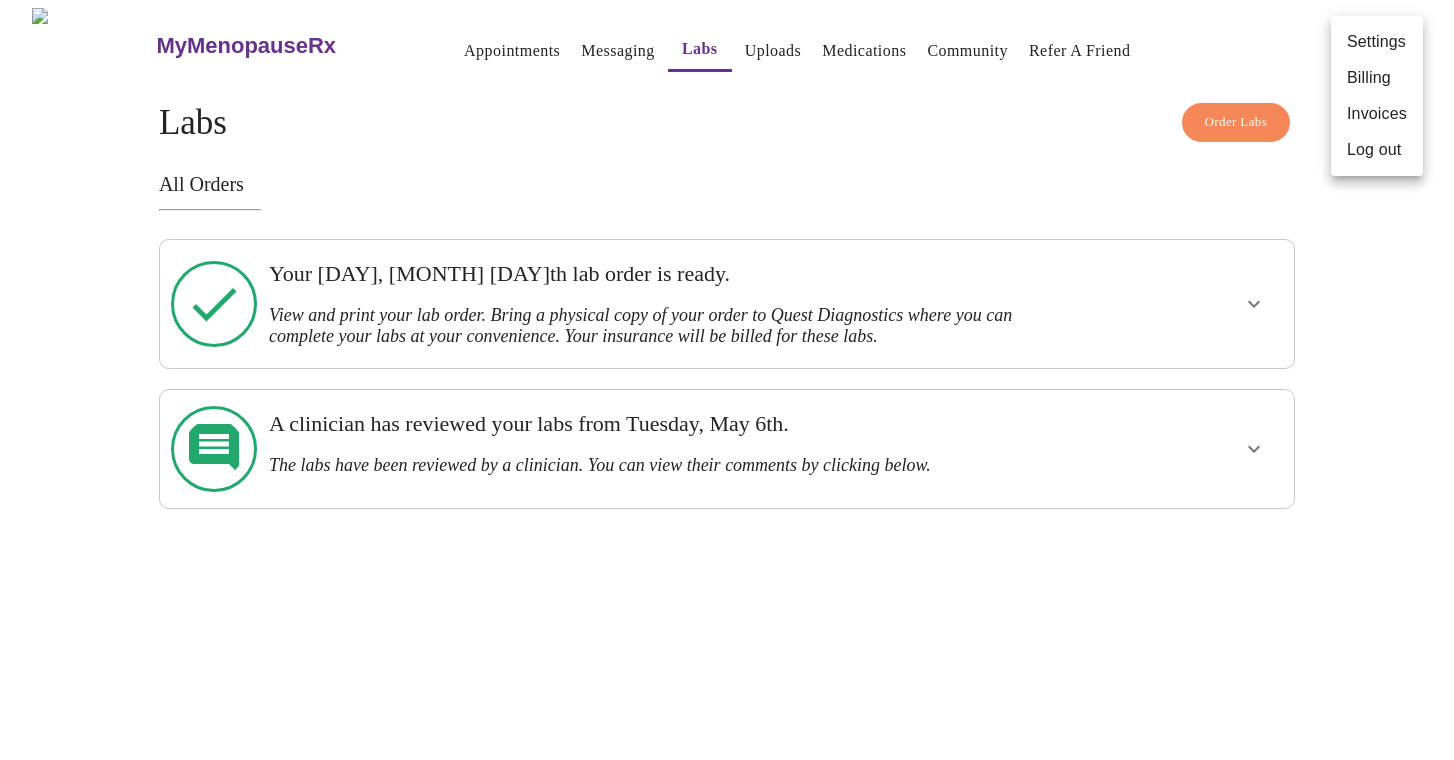click on "Settings" at bounding box center [1377, 42] 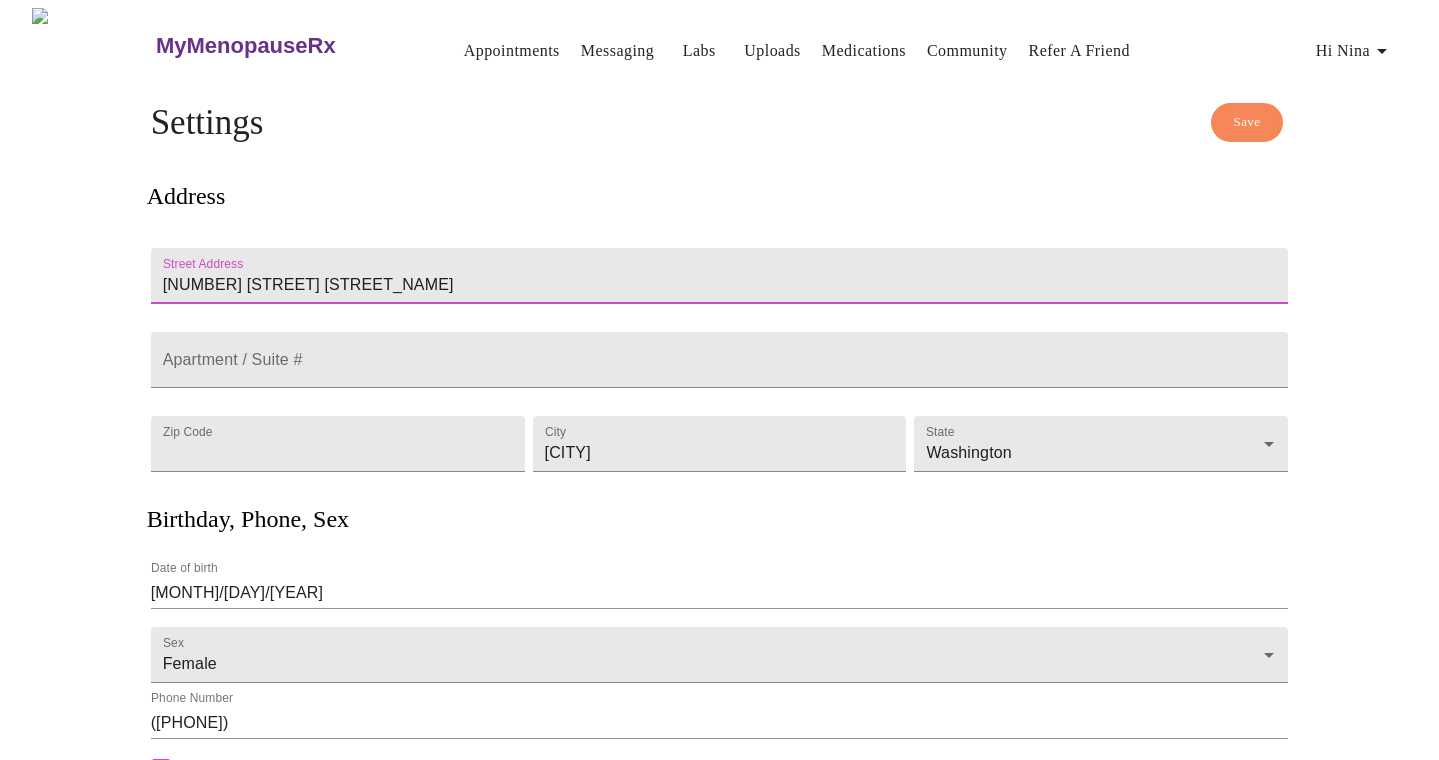 click on "[NUMBER] [STREET] [STREET_NAME]" at bounding box center (720, 276) 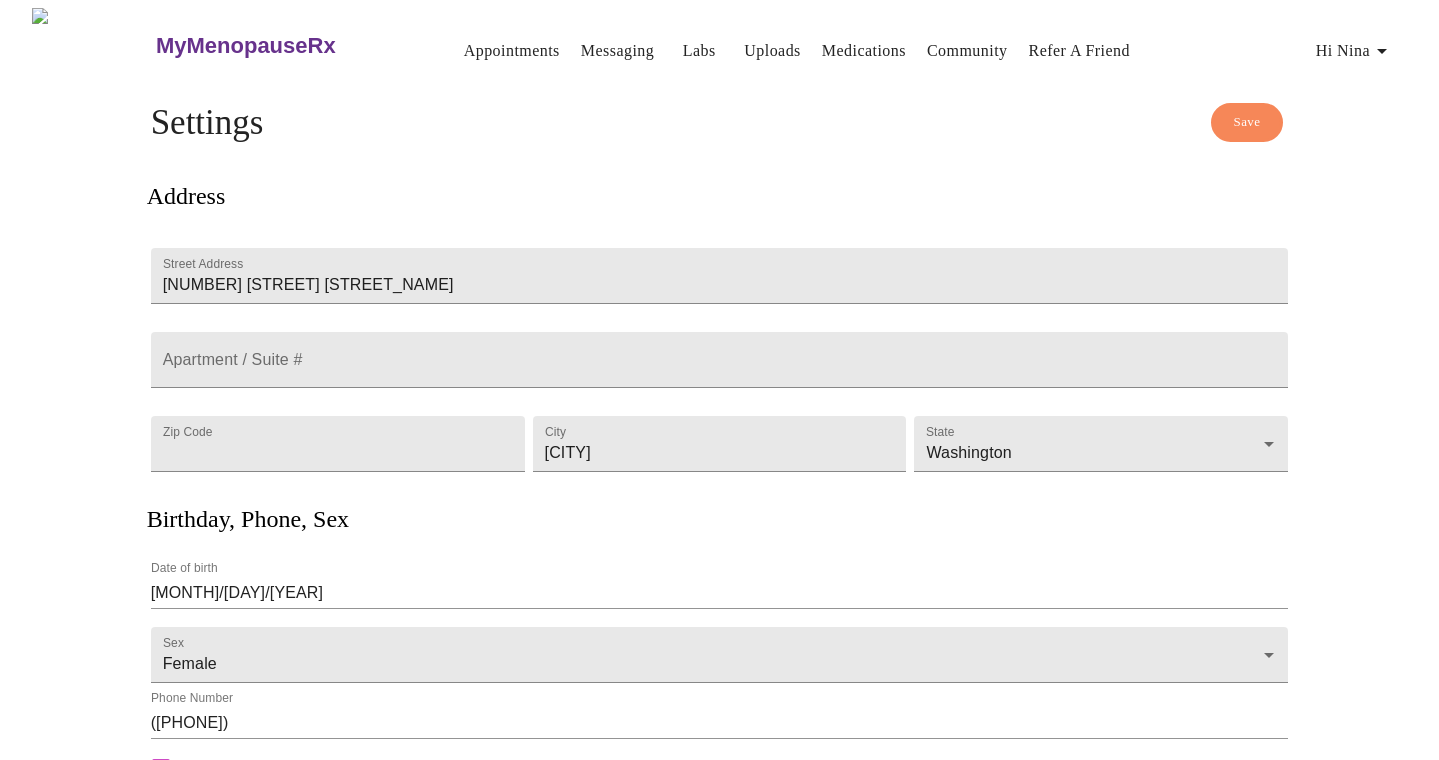 click on "Save Settings Address Street Address [NUMBER] [STREET] [STREET_NAME] Apartment / Suite # Zip Code [POSTAL_CODE] City [CITY] State [STATE] [STATE] Birthday, Phone, Sex Date of birth [MONTH]/[DAY]/[YEAR] Sex Female Female Phone Number ([PHONE]) Allow SMS Messaging? Pharmacy [PHARMACY_NAME] [NUMBER] [STREET] [STREET_NAME] [CITY] [STATE] [POSTAL_CODE] Change Pharmacy Sign Up Repeat the Sign Up Process" at bounding box center [720, 593] 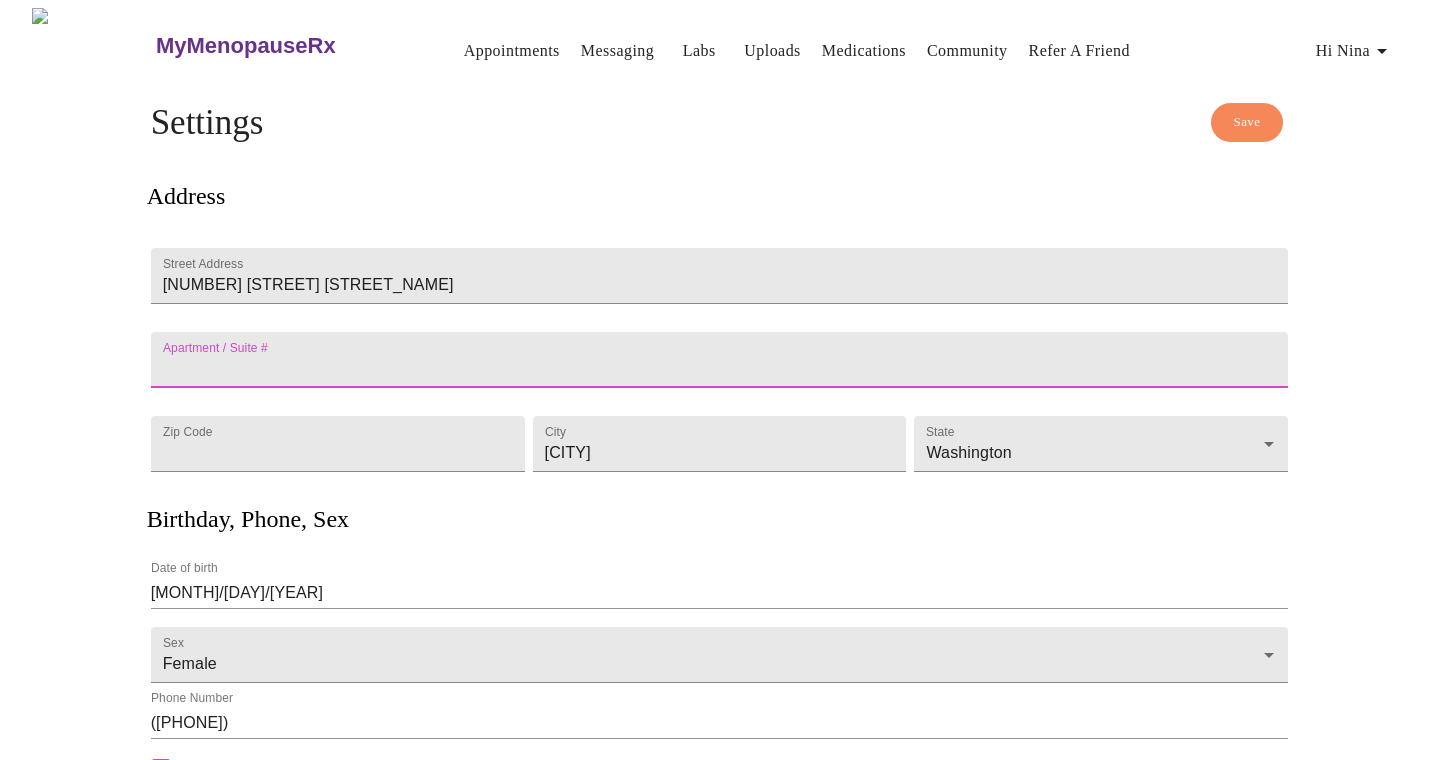 click on "Street Address" at bounding box center (720, 360) 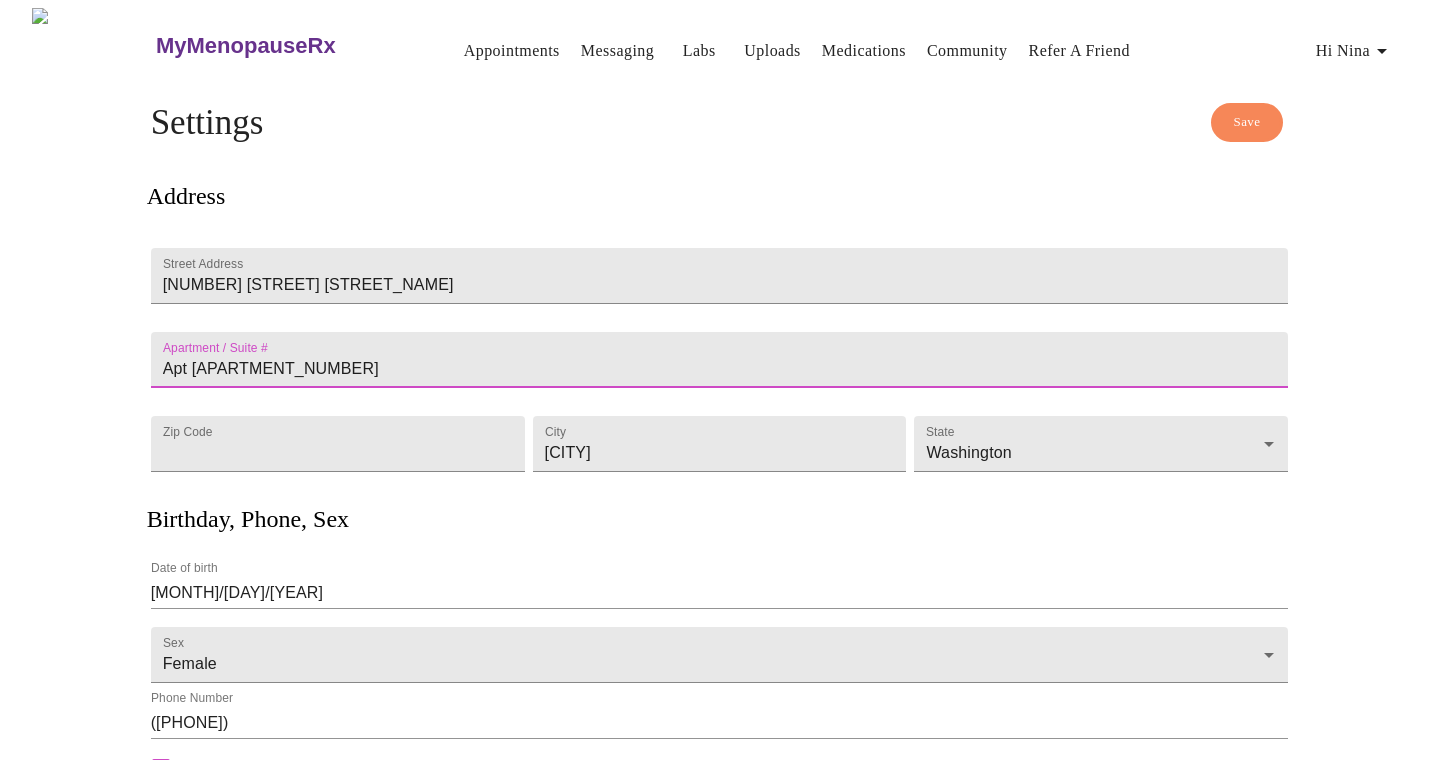 type on "Apt [APARTMENT_NUMBER]" 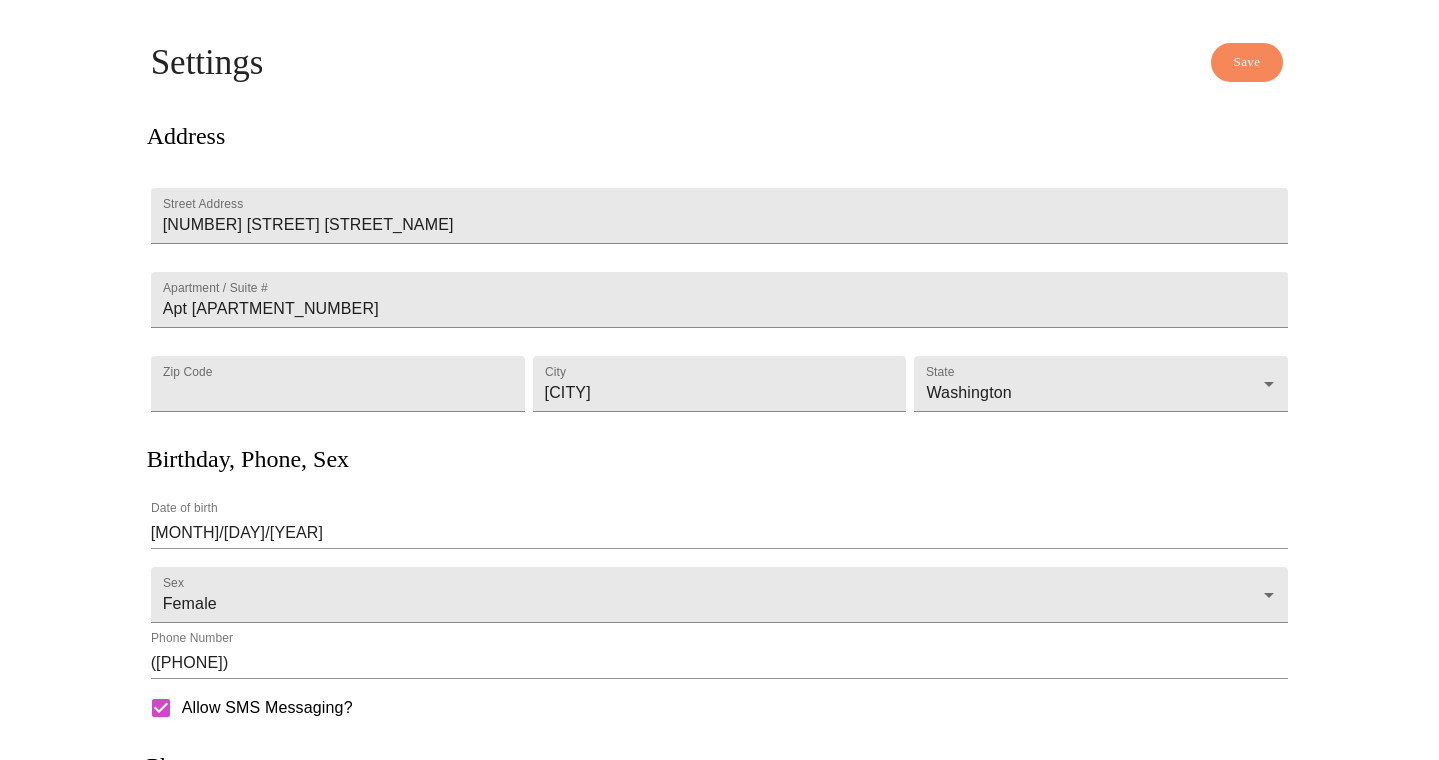 scroll, scrollTop: 0, scrollLeft: 0, axis: both 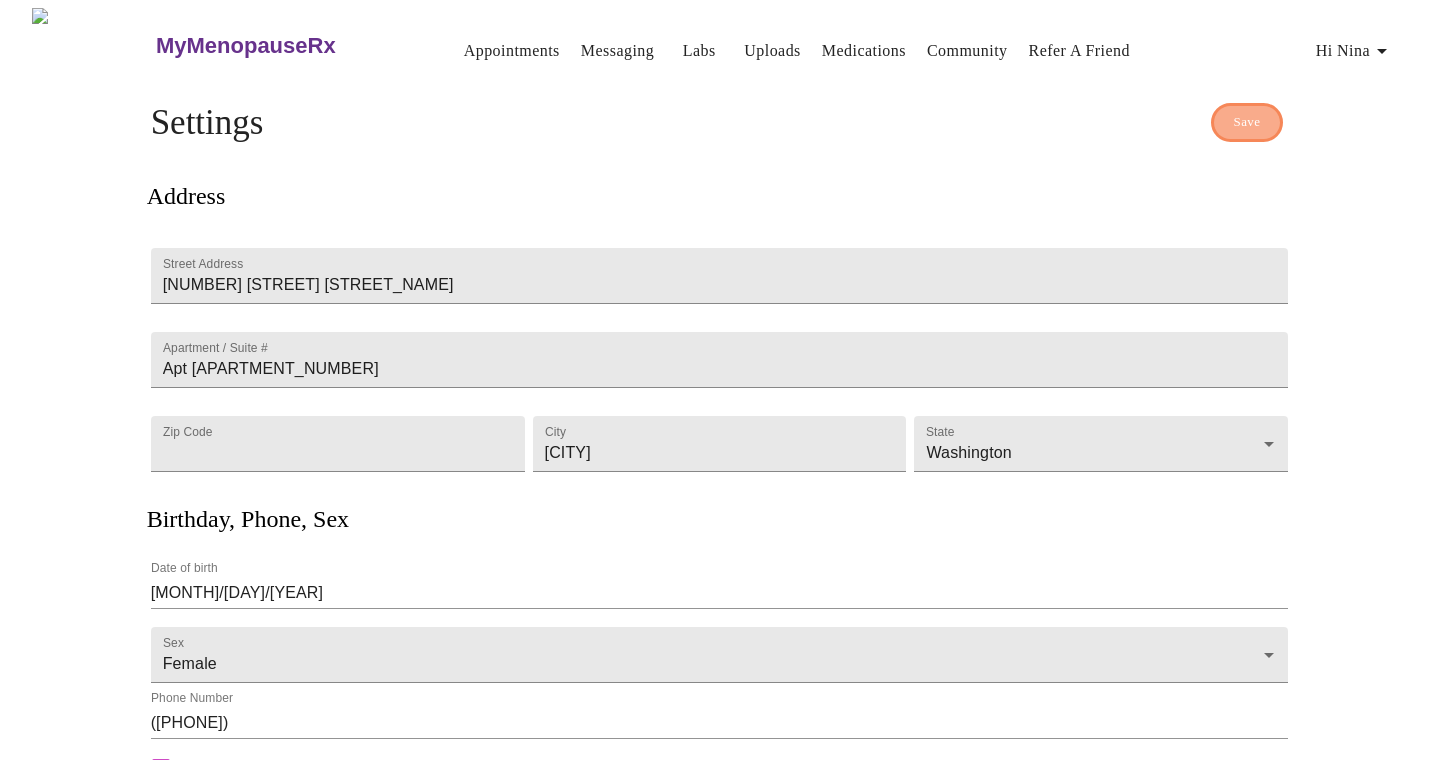 click on "Save" at bounding box center [1247, 122] 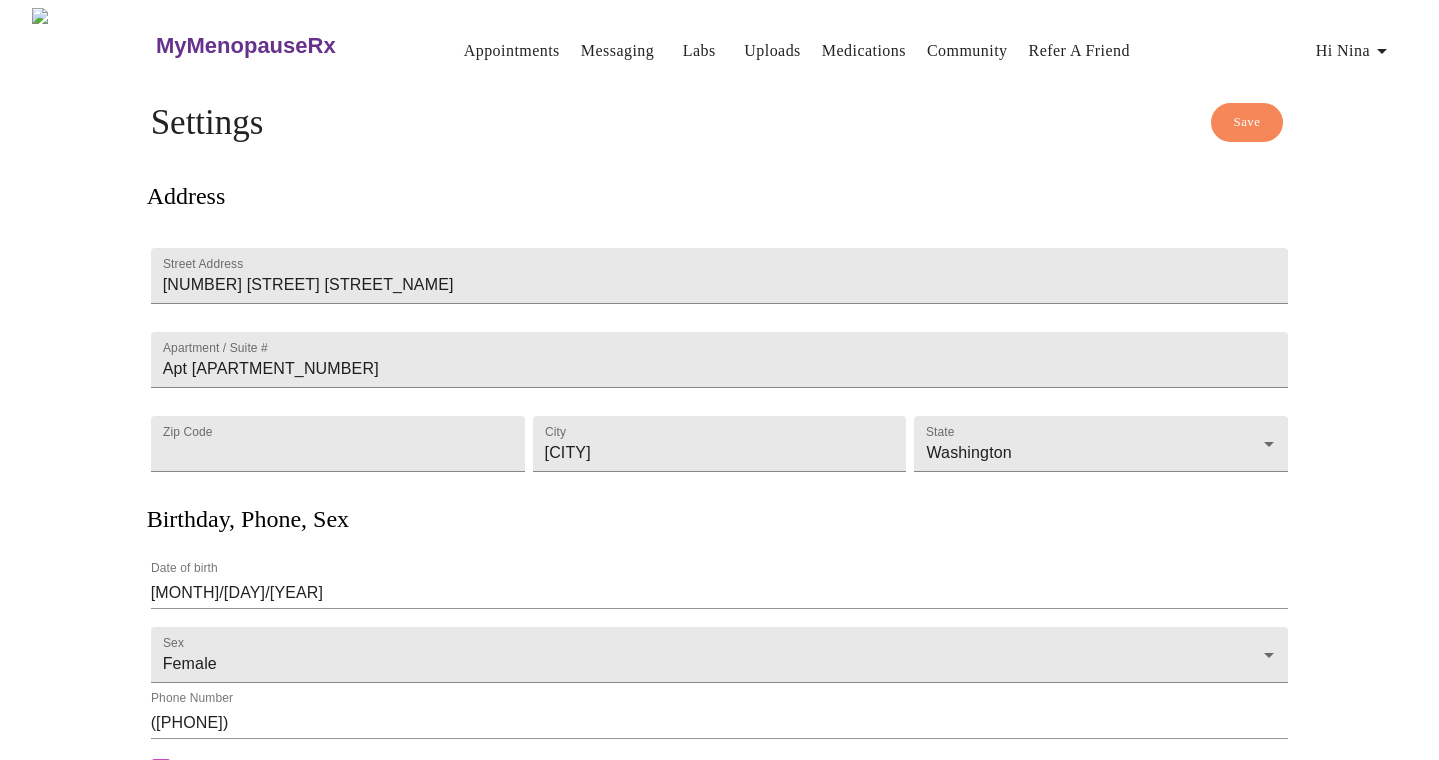 click at bounding box center [1382, 51] 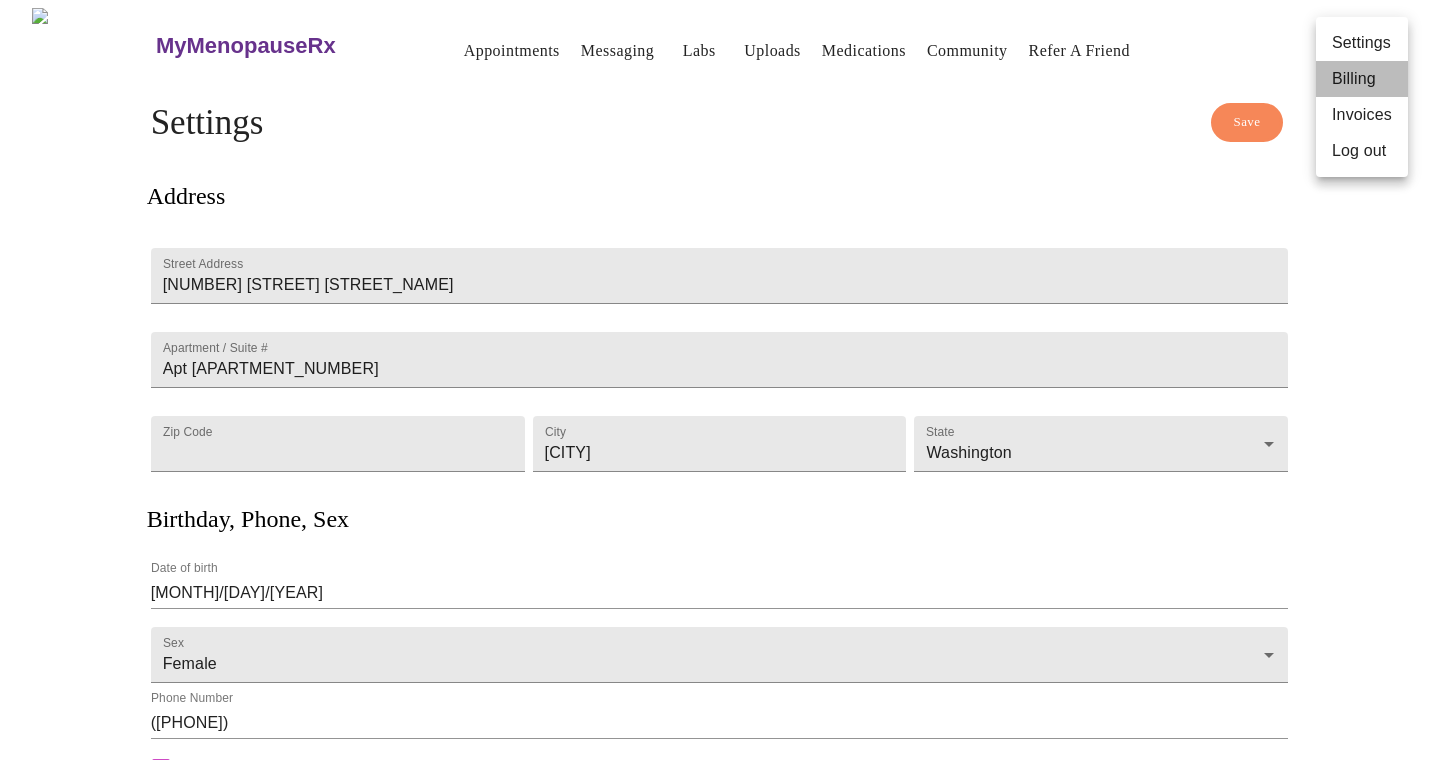 click on "Billing" at bounding box center (1362, 79) 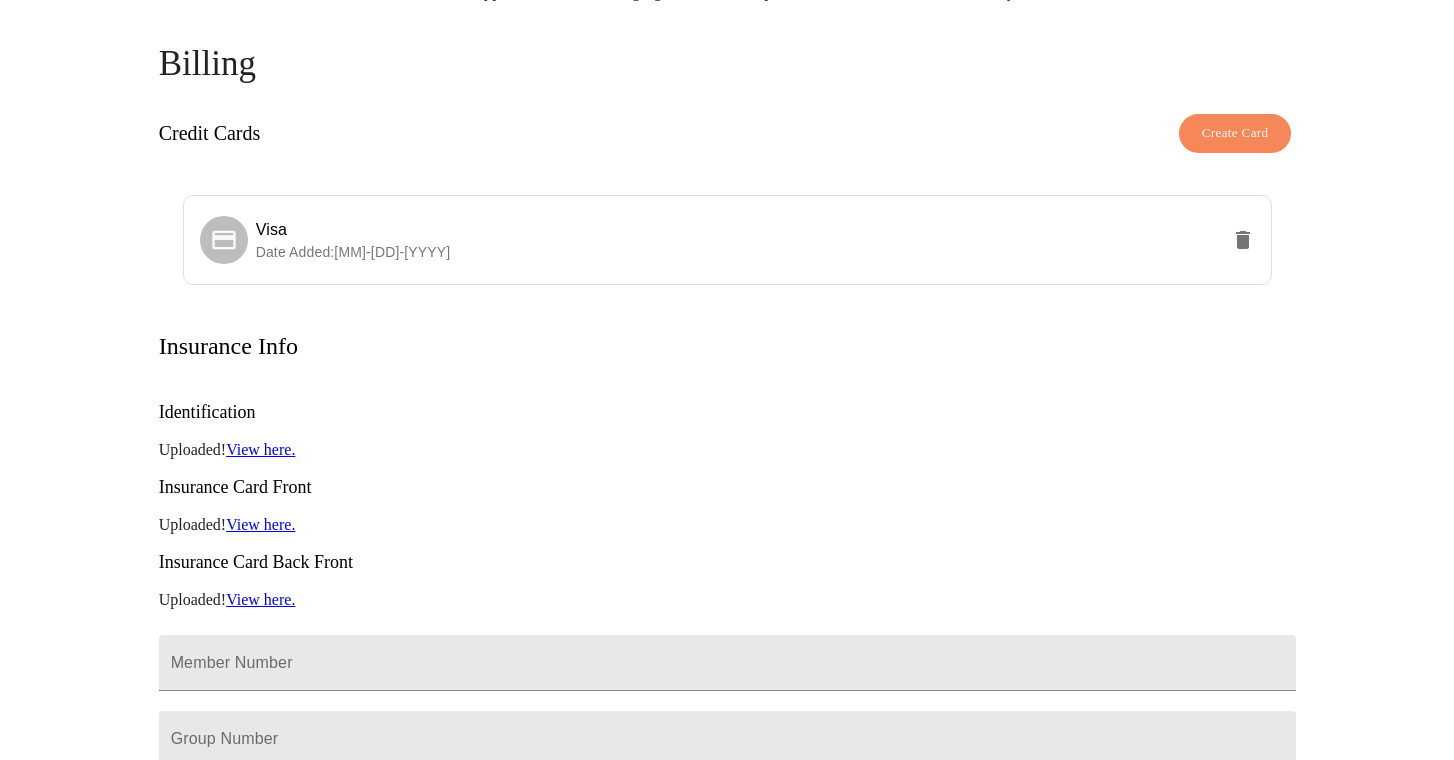 scroll, scrollTop: 0, scrollLeft: 0, axis: both 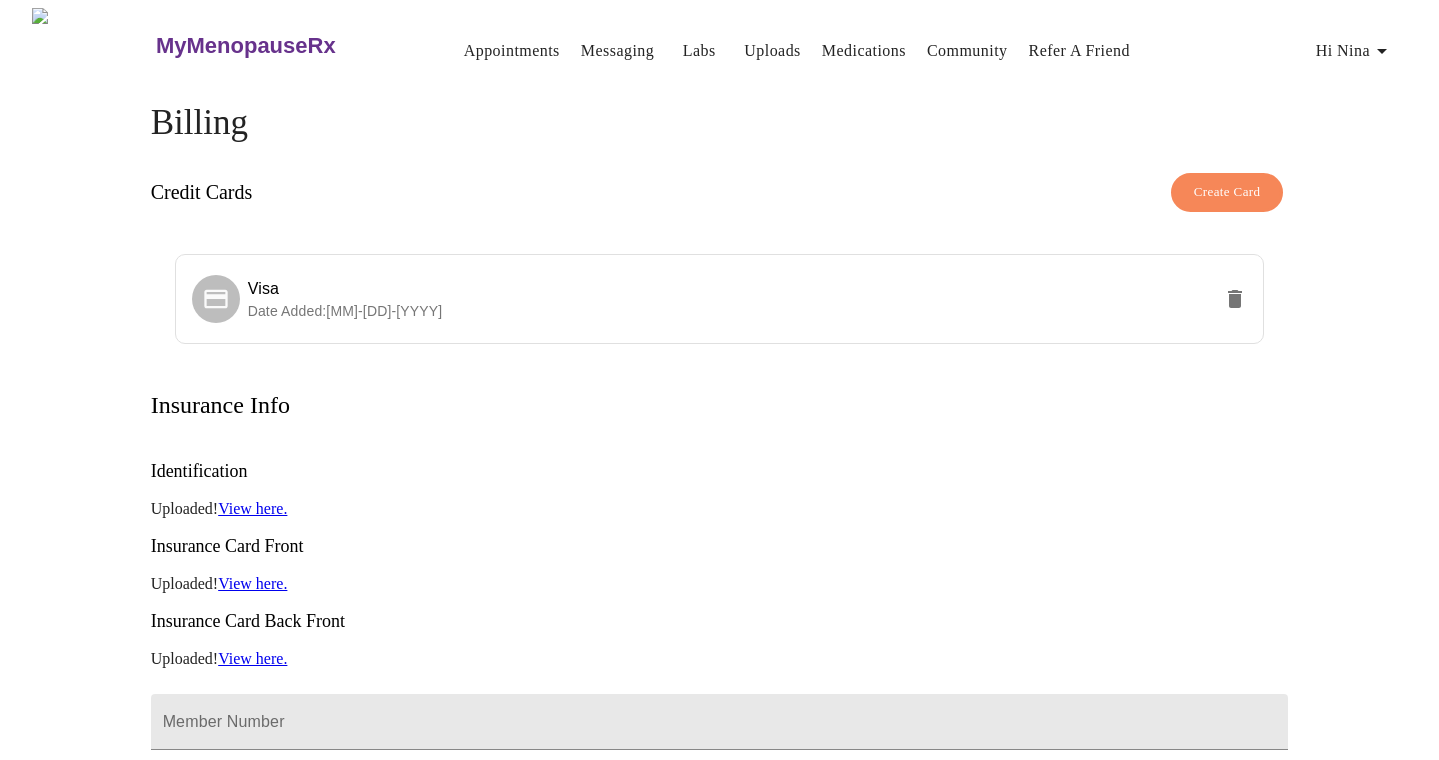 click at bounding box center (1382, 51) 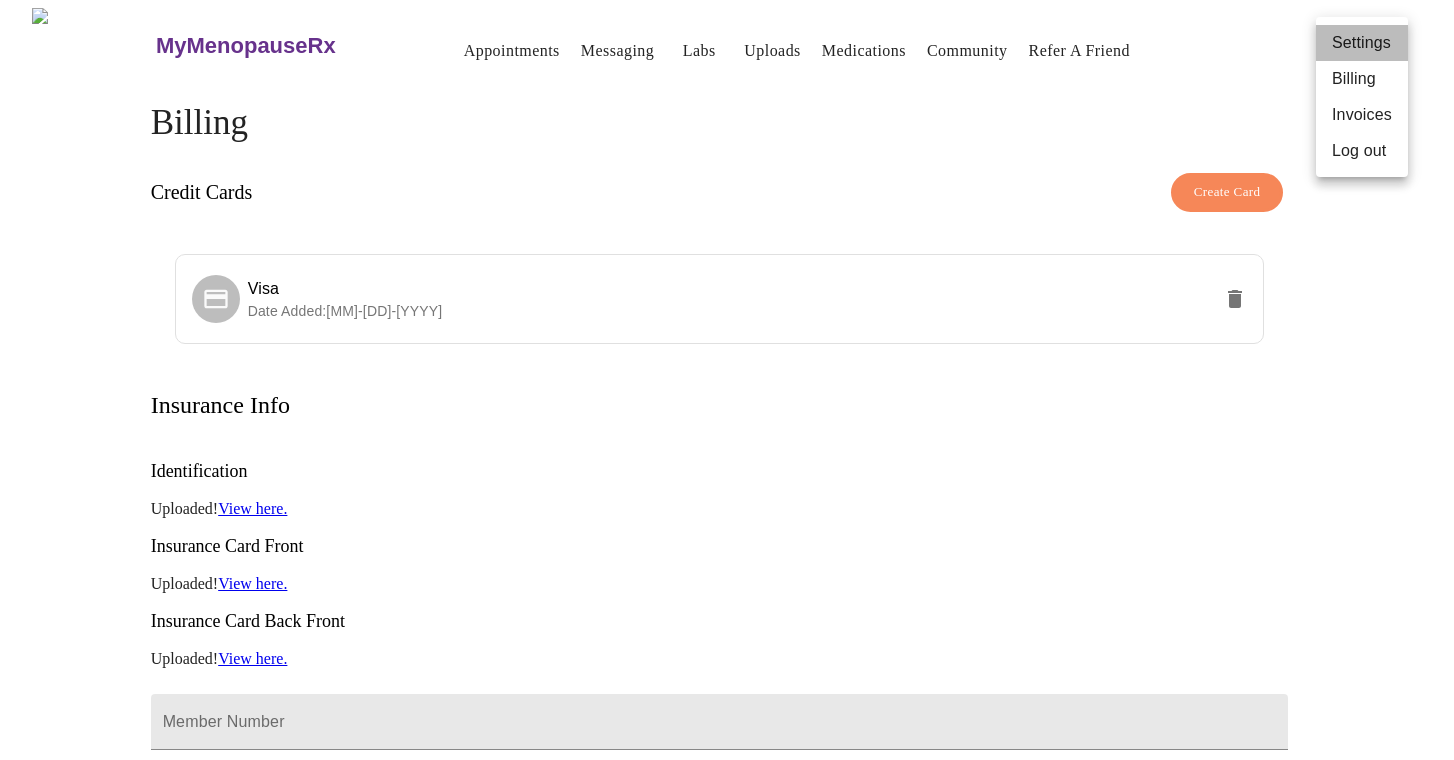 click on "Settings" at bounding box center (1362, 43) 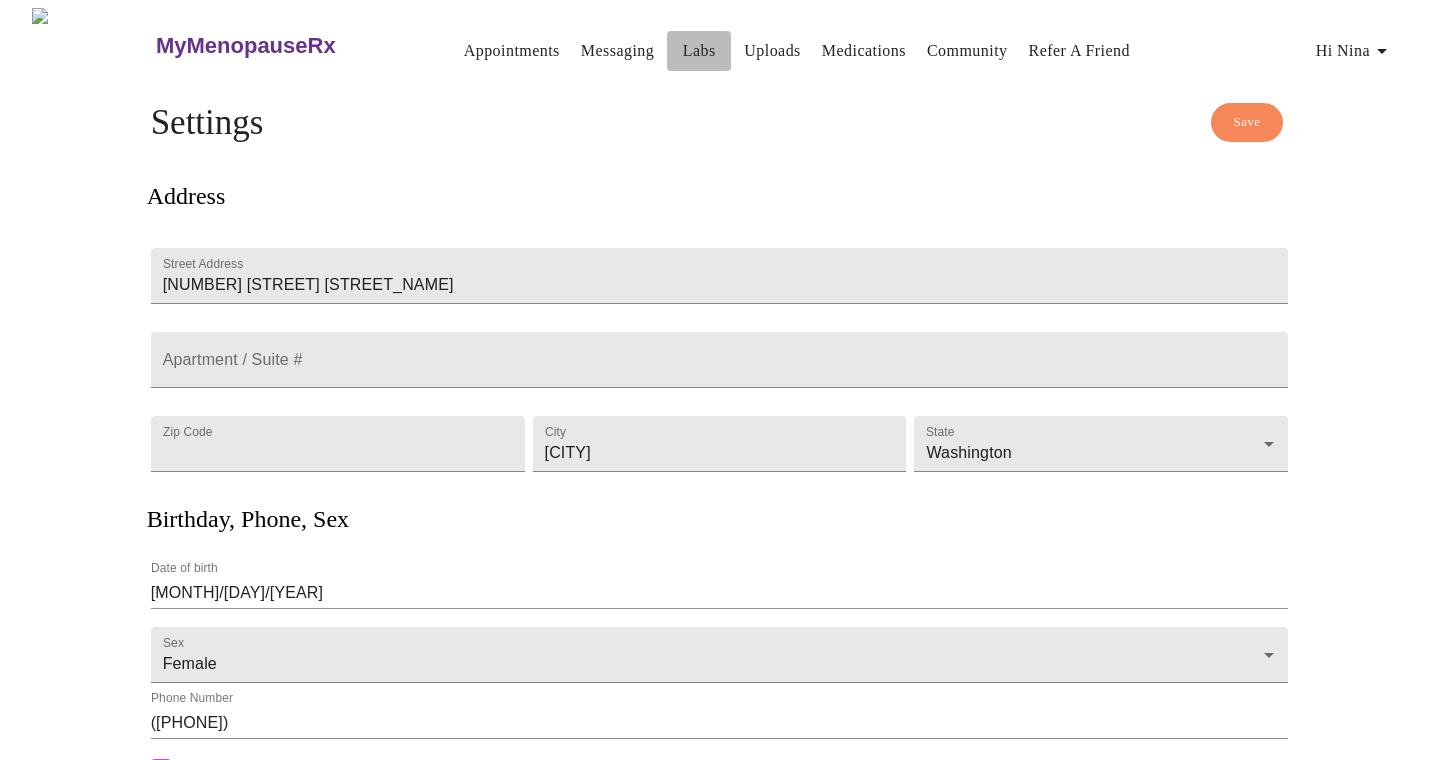 click on "Labs" at bounding box center (699, 51) 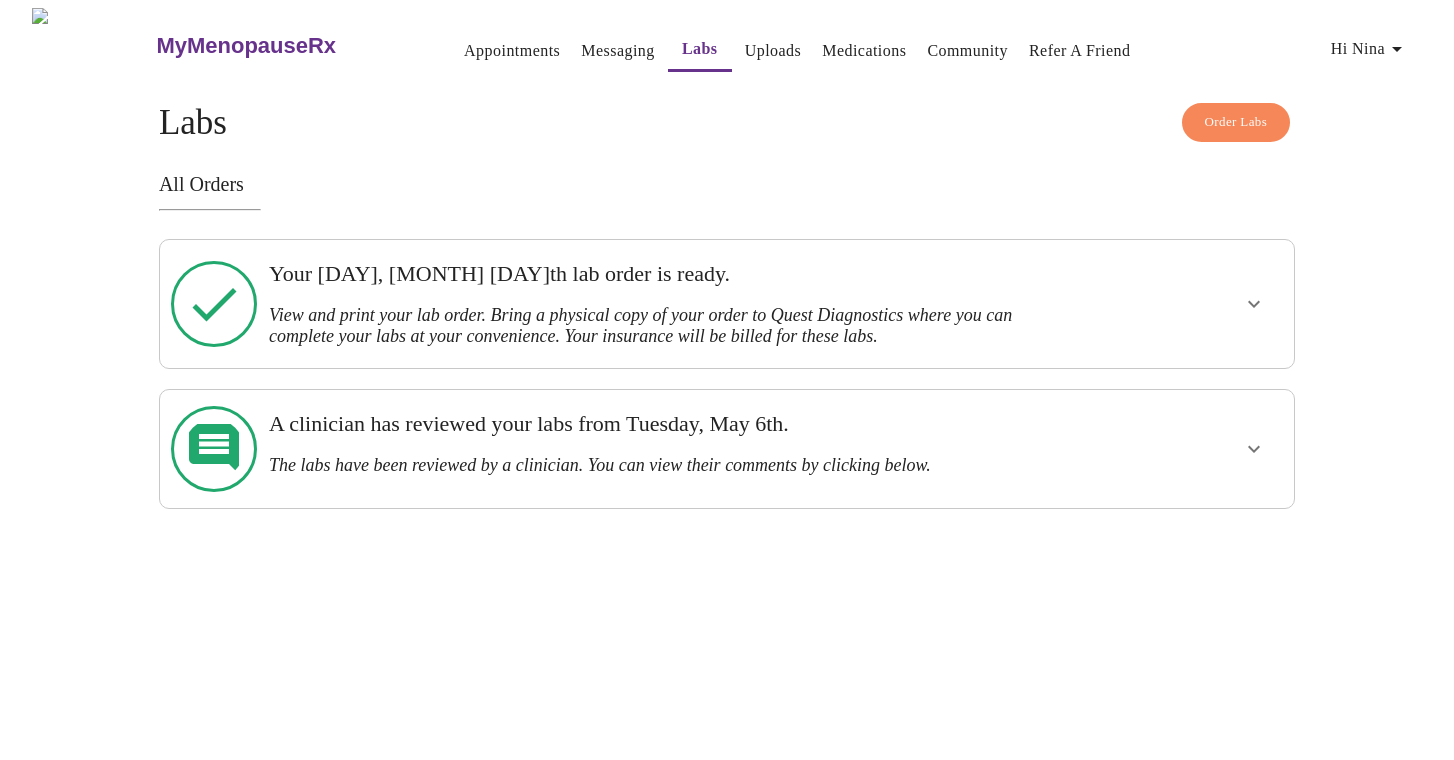 click at bounding box center (1254, 304) 